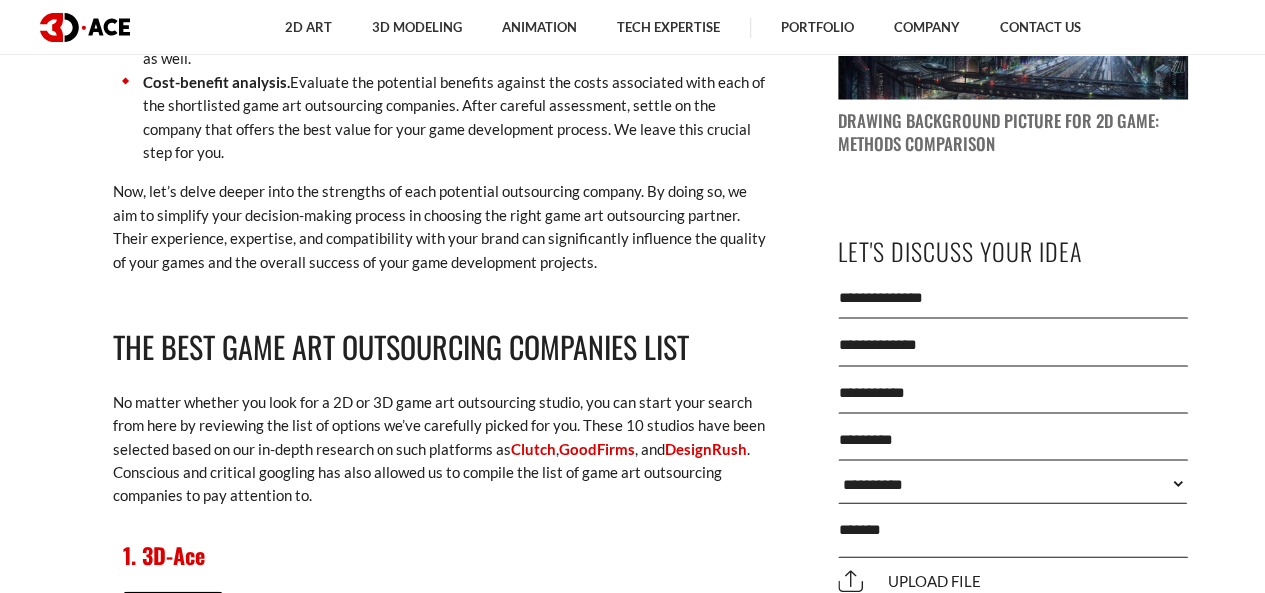scroll, scrollTop: 2000, scrollLeft: 0, axis: vertical 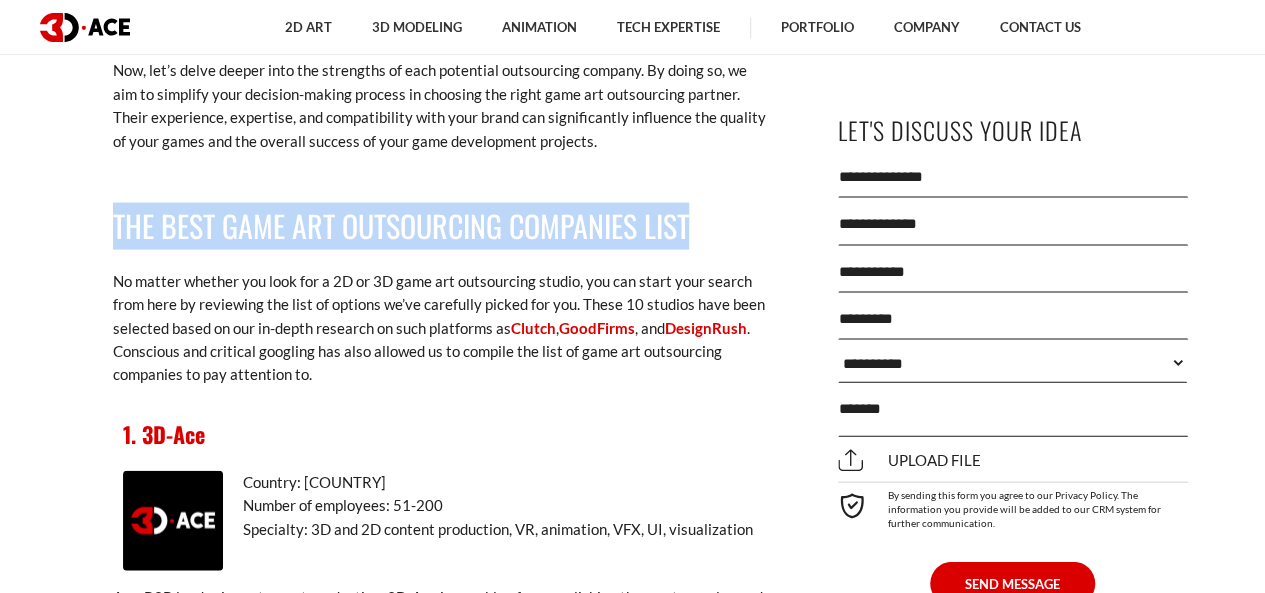 drag, startPoint x: 109, startPoint y: 191, endPoint x: 714, endPoint y: 203, distance: 605.119 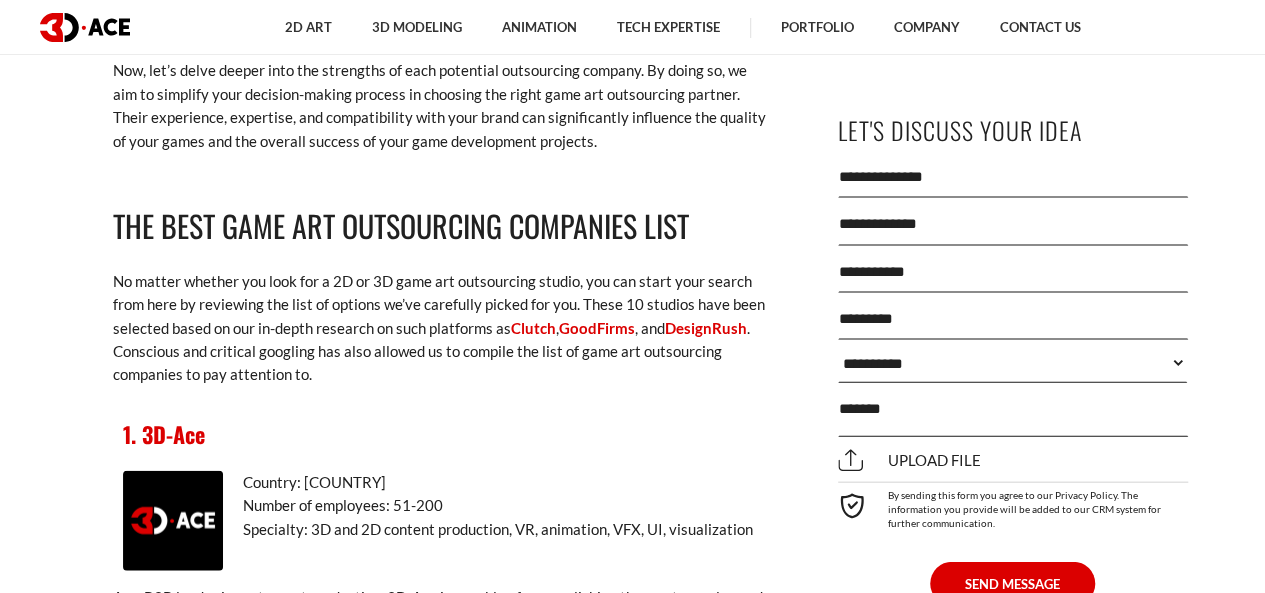 click on "1. 3D-Ace" at bounding box center (443, 434) 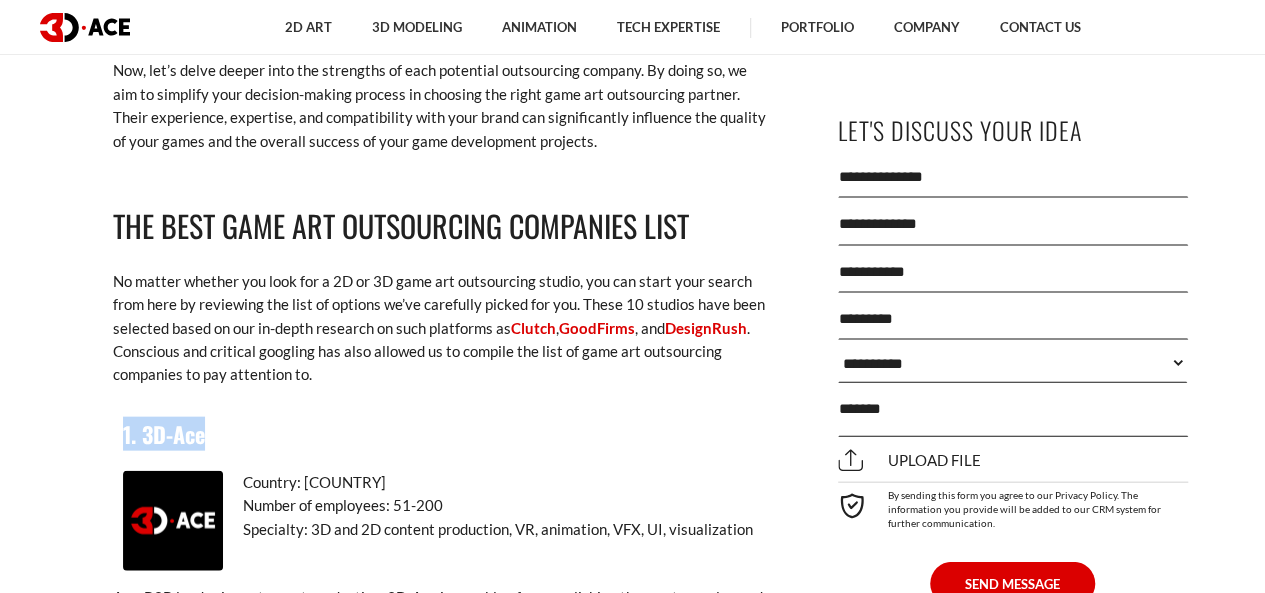 copy on "1. 3D-Ace" 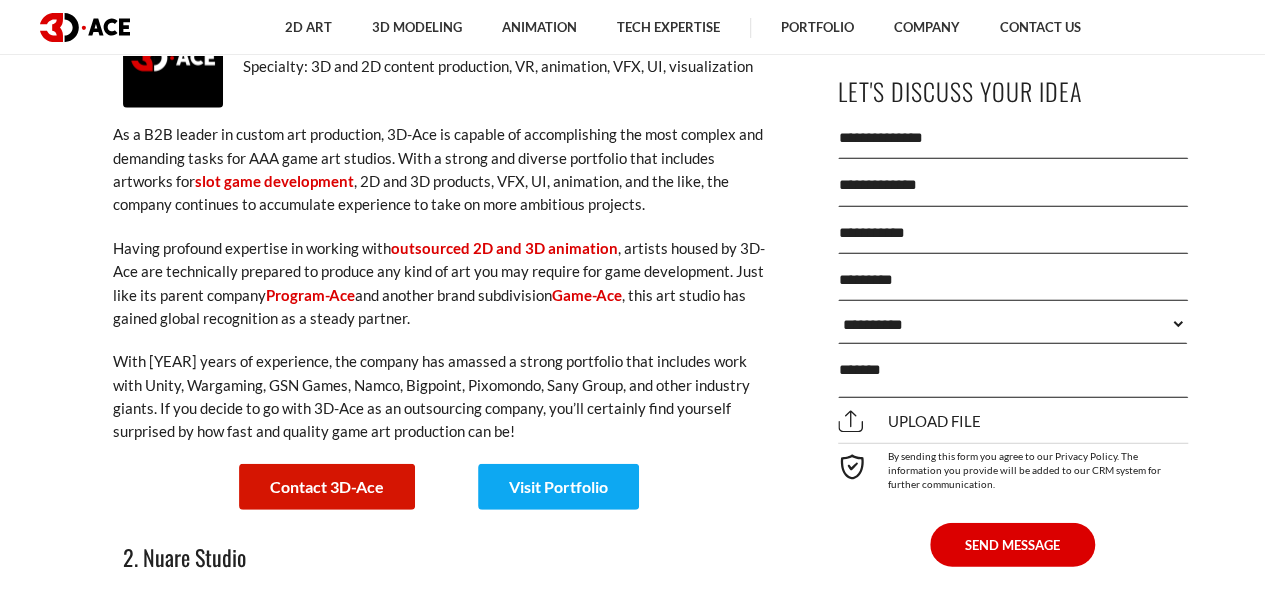 scroll, scrollTop: 2700, scrollLeft: 0, axis: vertical 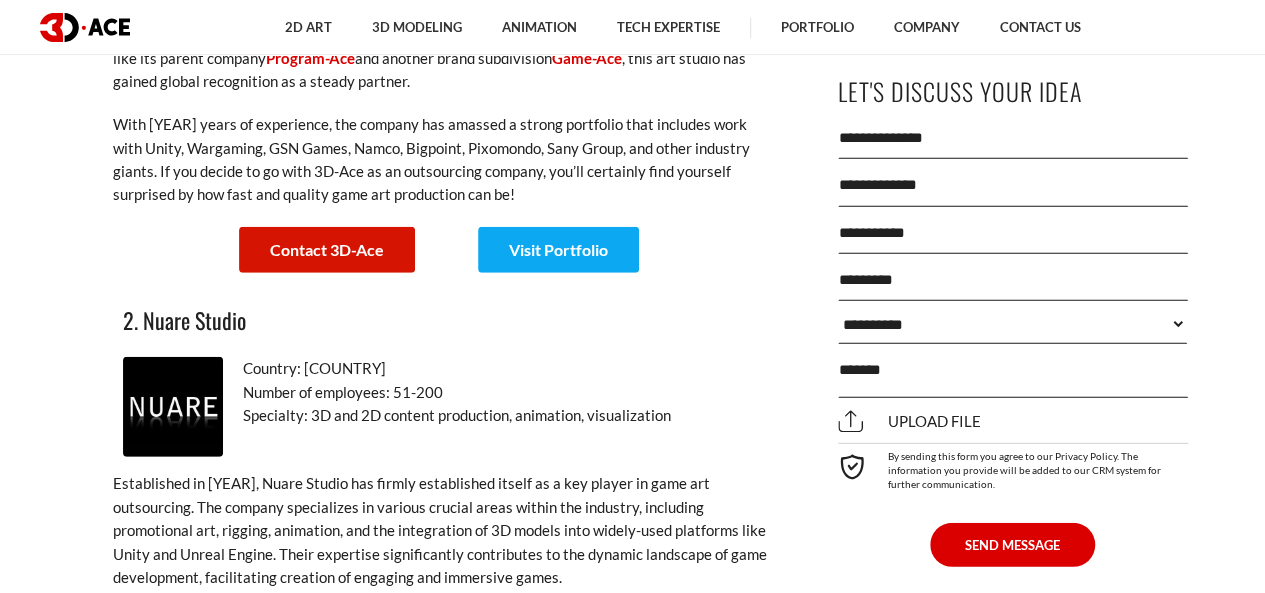 click on "2. Nuare Studio" at bounding box center (443, 320) 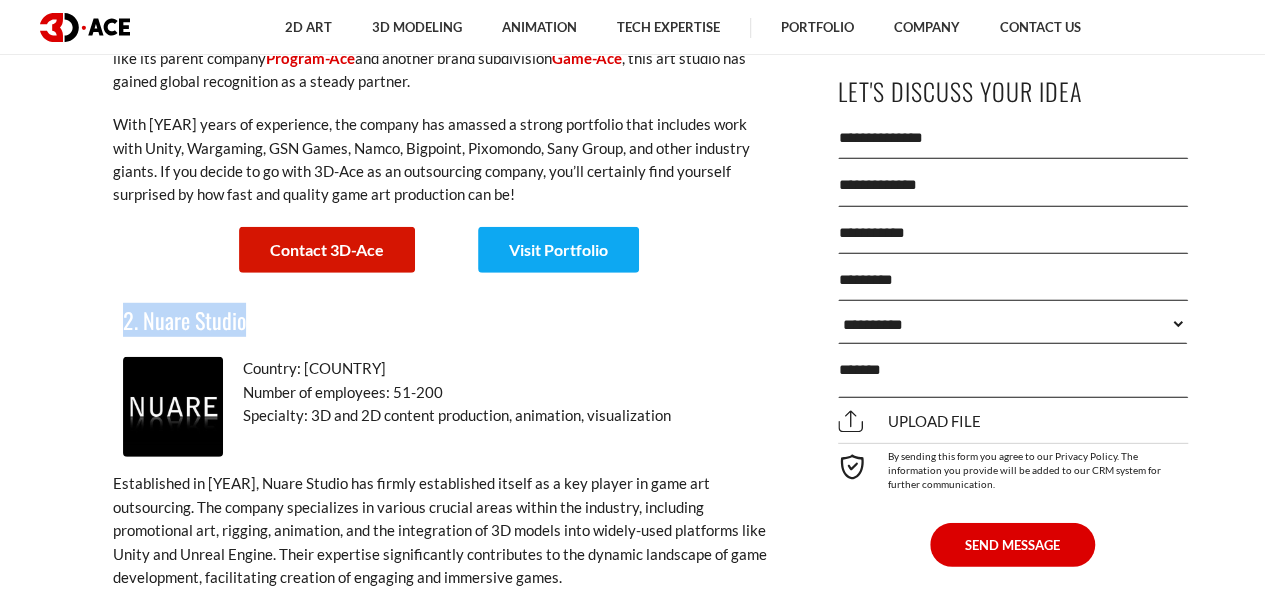 click on "2. Nuare Studio" at bounding box center (443, 320) 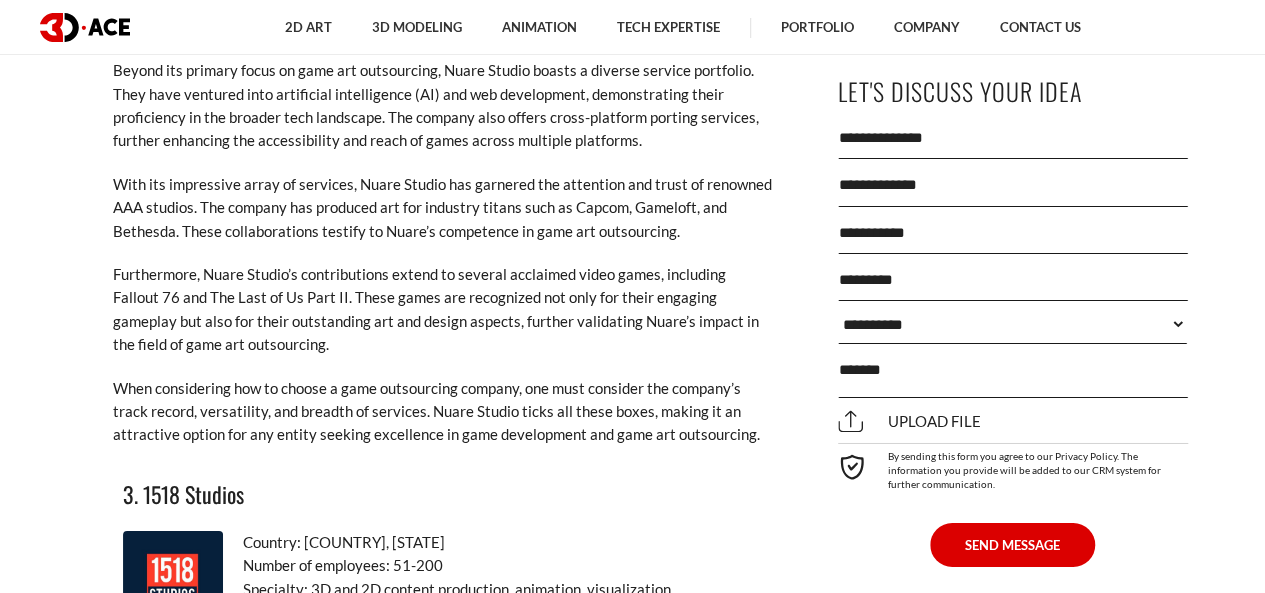 scroll, scrollTop: 3500, scrollLeft: 0, axis: vertical 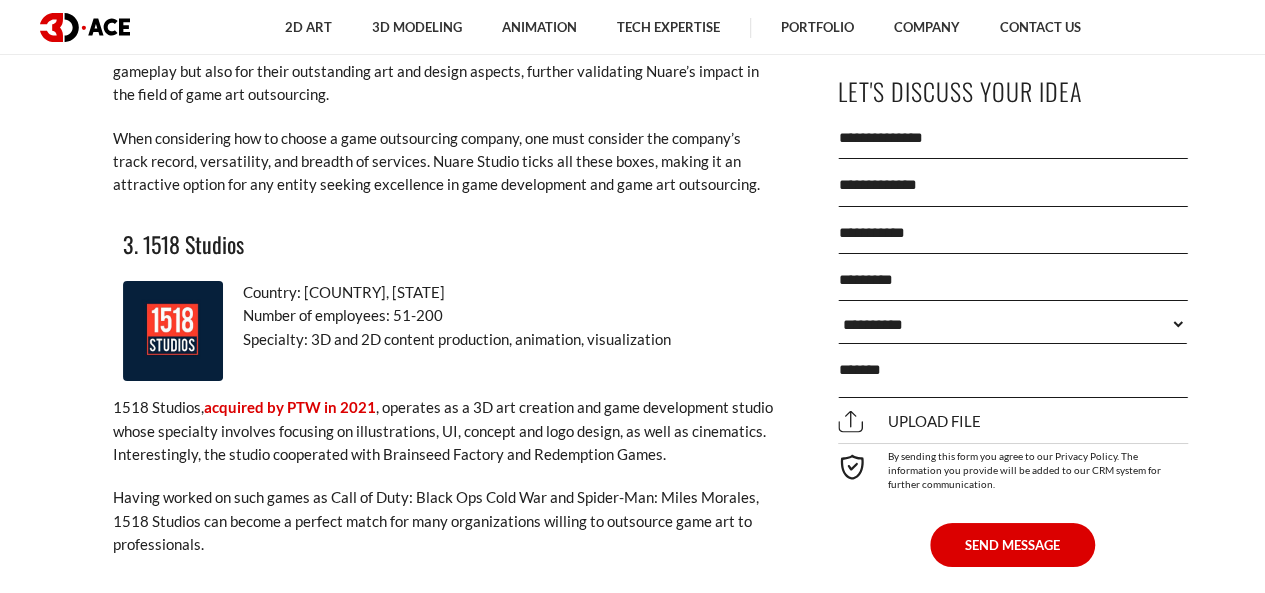 click on "3. 1518 Studios" at bounding box center [443, 244] 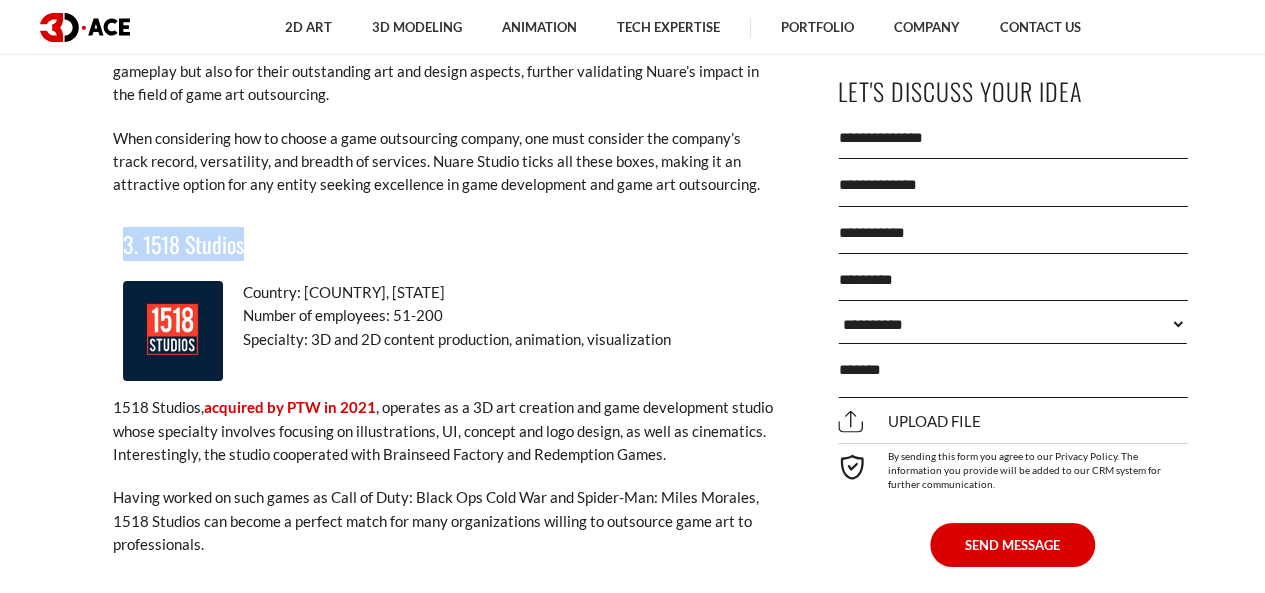 click on "3. 1518 Studios" at bounding box center (443, 244) 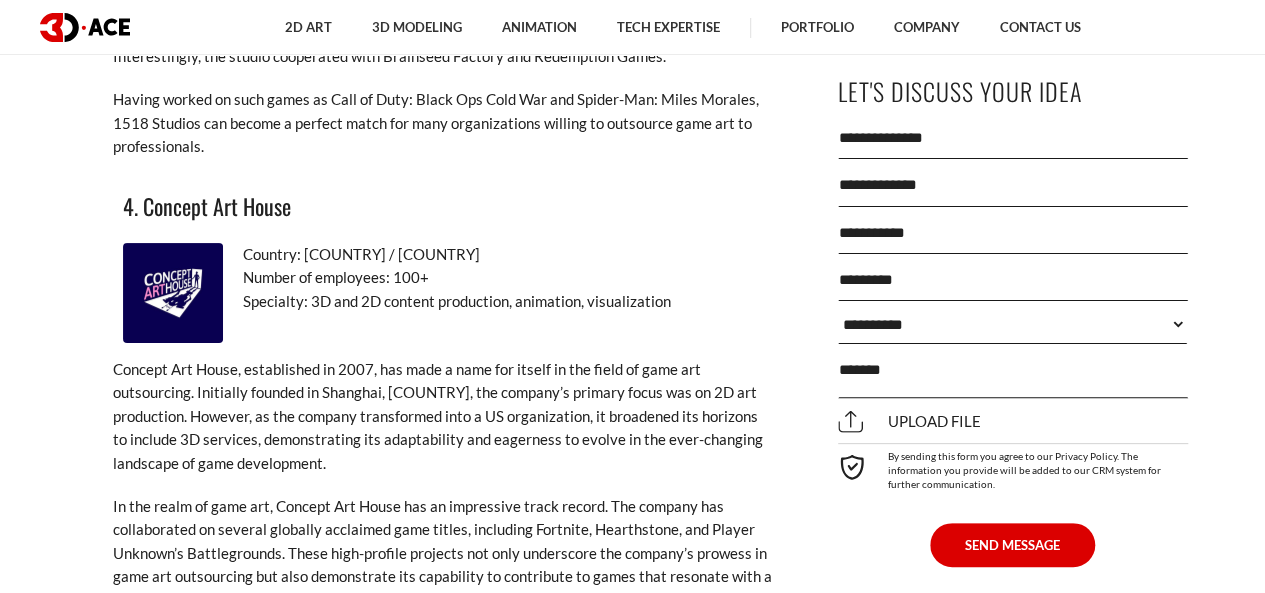 scroll, scrollTop: 3900, scrollLeft: 0, axis: vertical 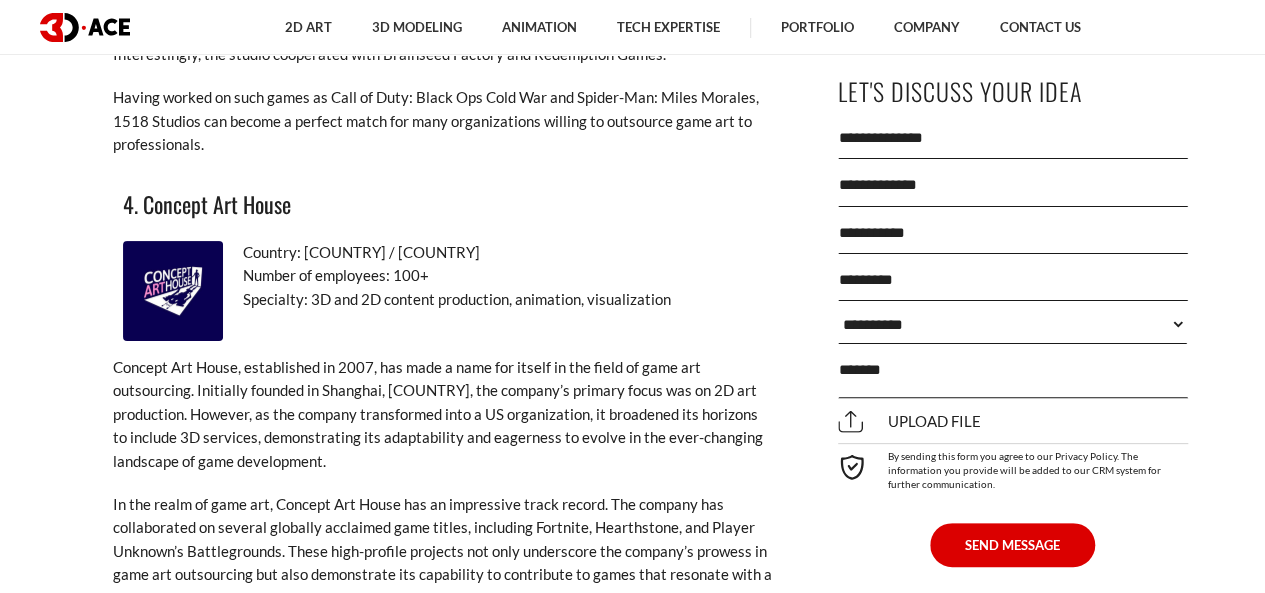 click on "4. Concept Art House" at bounding box center [443, 204] 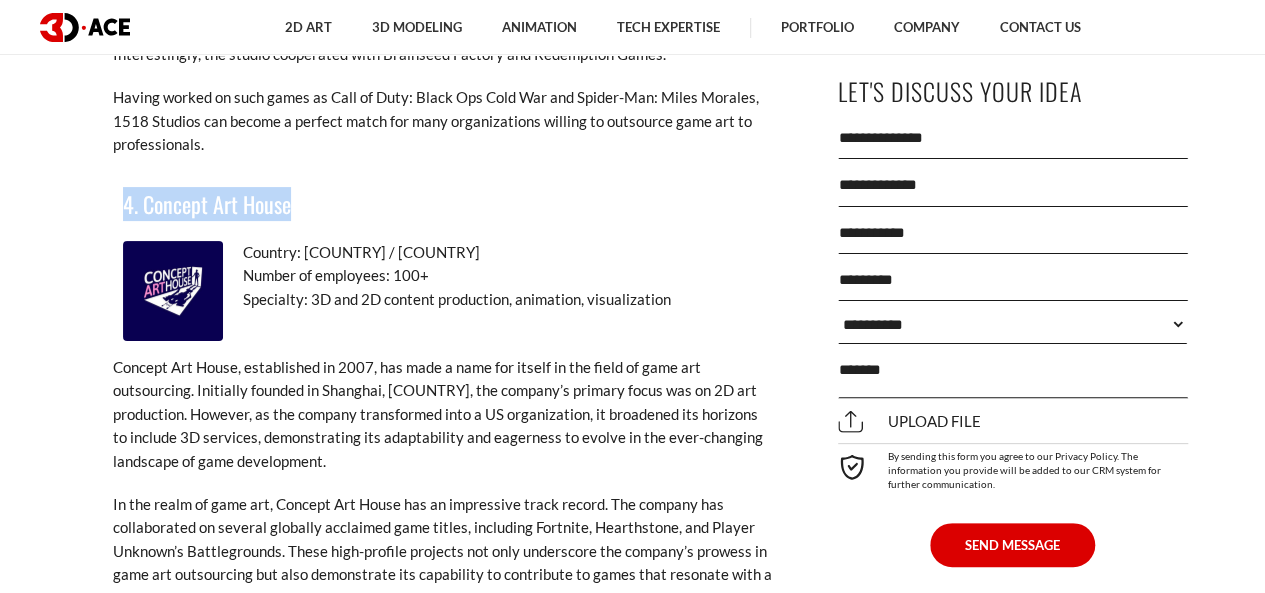 click on "4. Concept Art House" at bounding box center [443, 204] 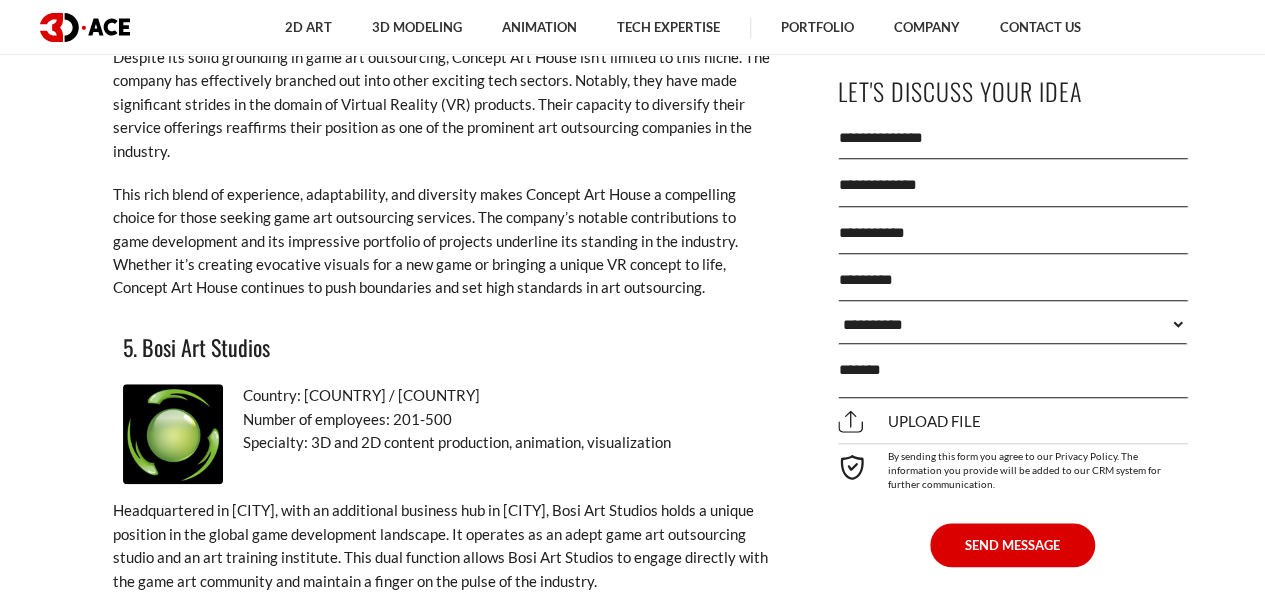 scroll, scrollTop: 4600, scrollLeft: 0, axis: vertical 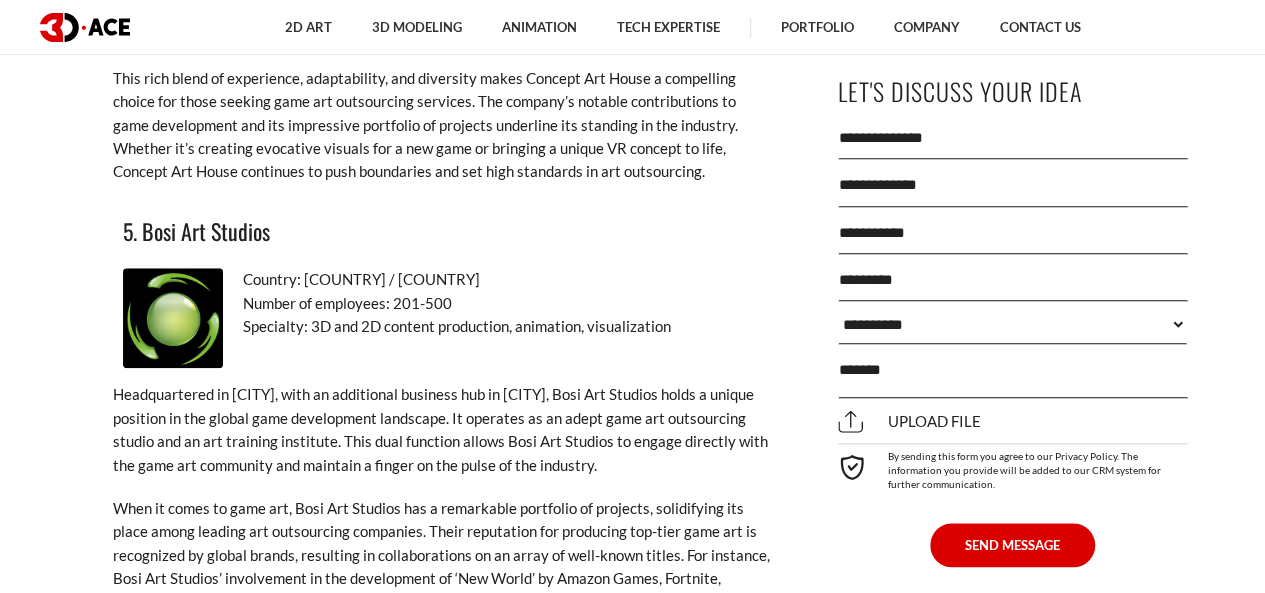 click on "5. Bosi Art Studios" at bounding box center (443, 231) 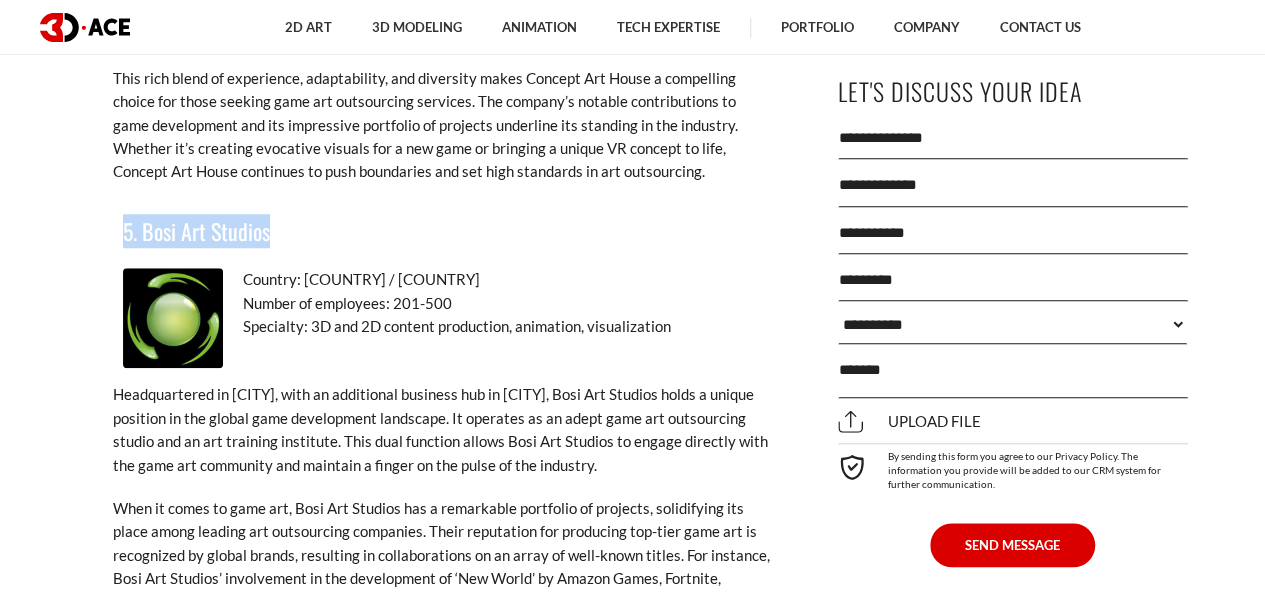 click on "5. Bosi Art Studios" at bounding box center [443, 231] 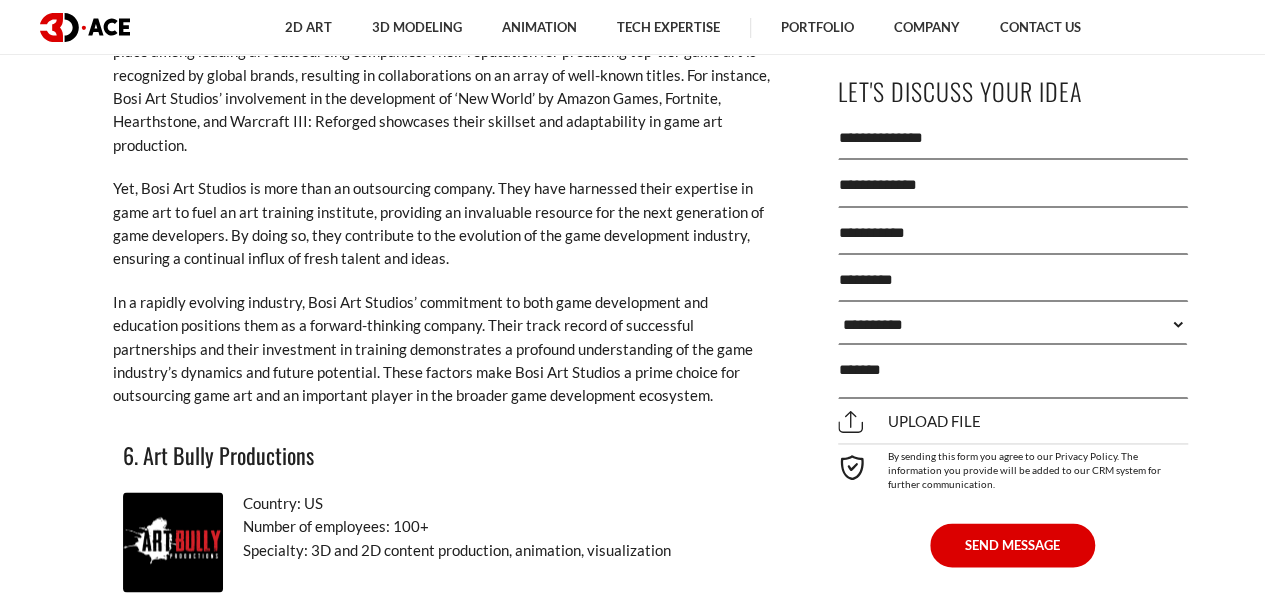 scroll, scrollTop: 5300, scrollLeft: 0, axis: vertical 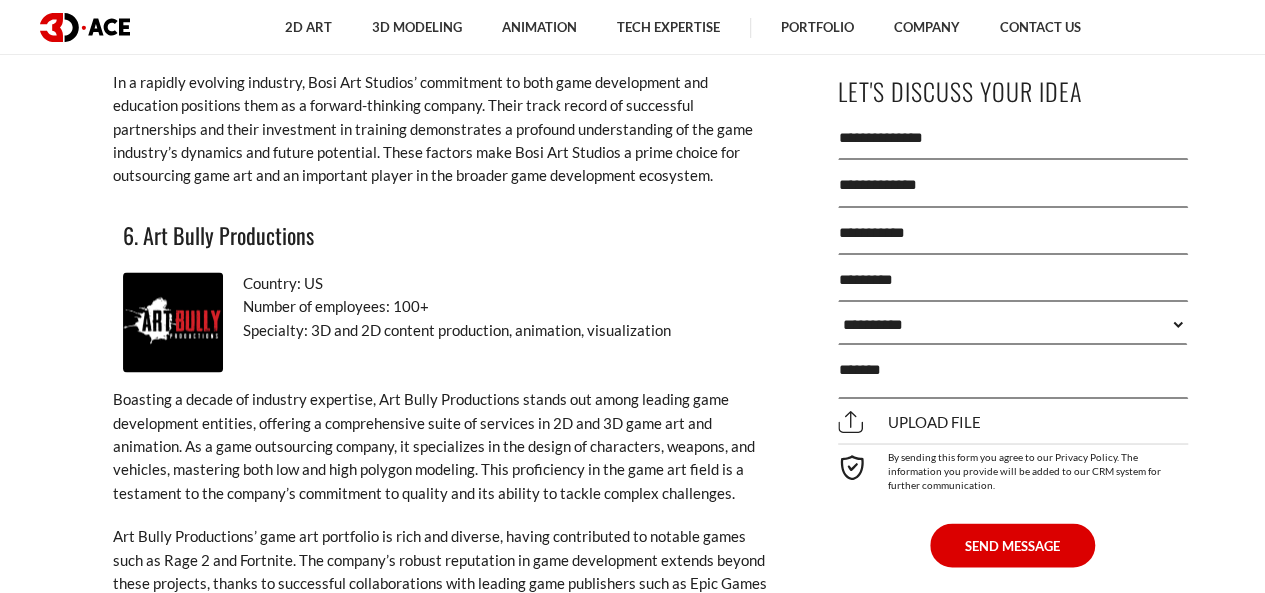 click on "6. Art Bully Productions" at bounding box center [443, 235] 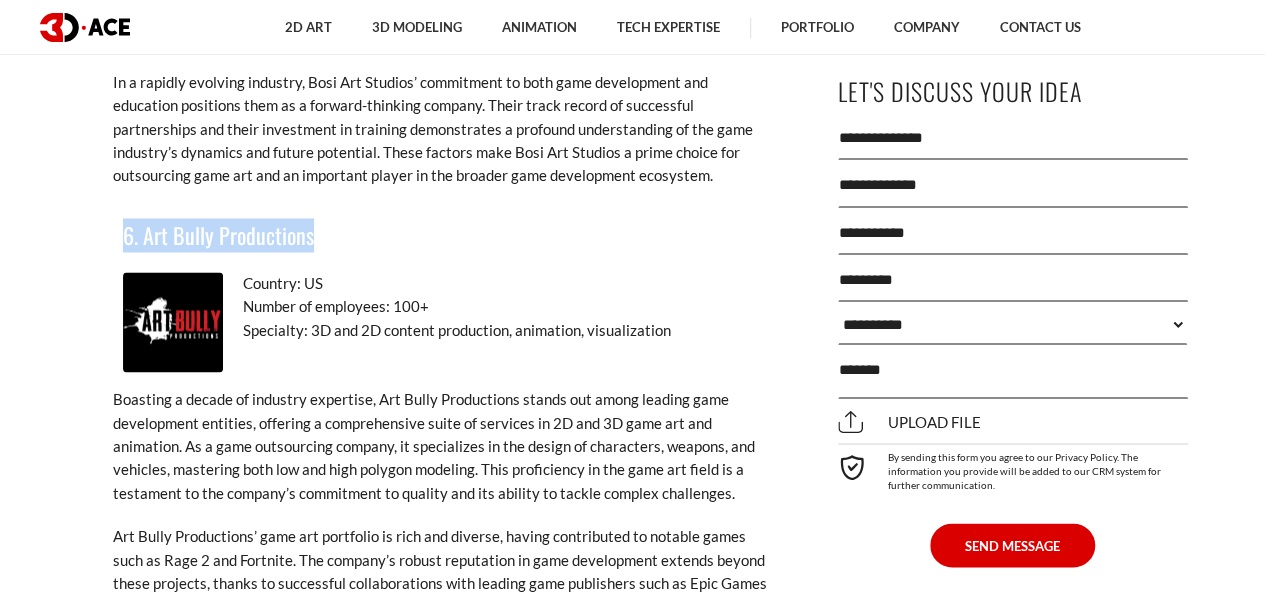 click on "6. Art Bully Productions" at bounding box center [443, 235] 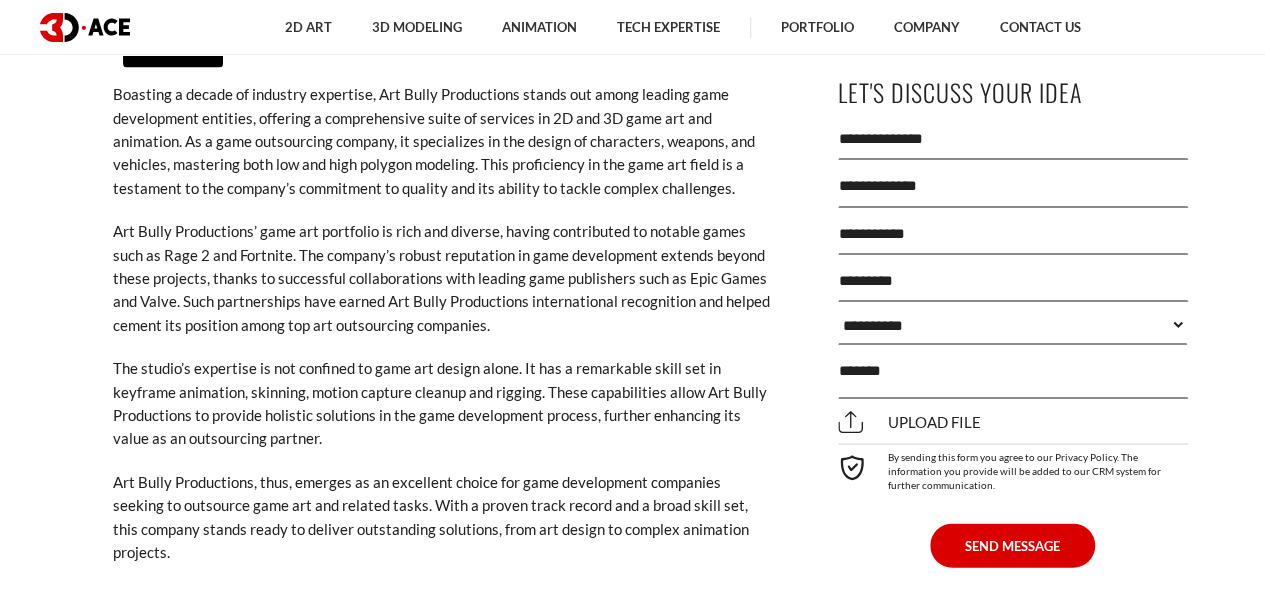 scroll, scrollTop: 5800, scrollLeft: 0, axis: vertical 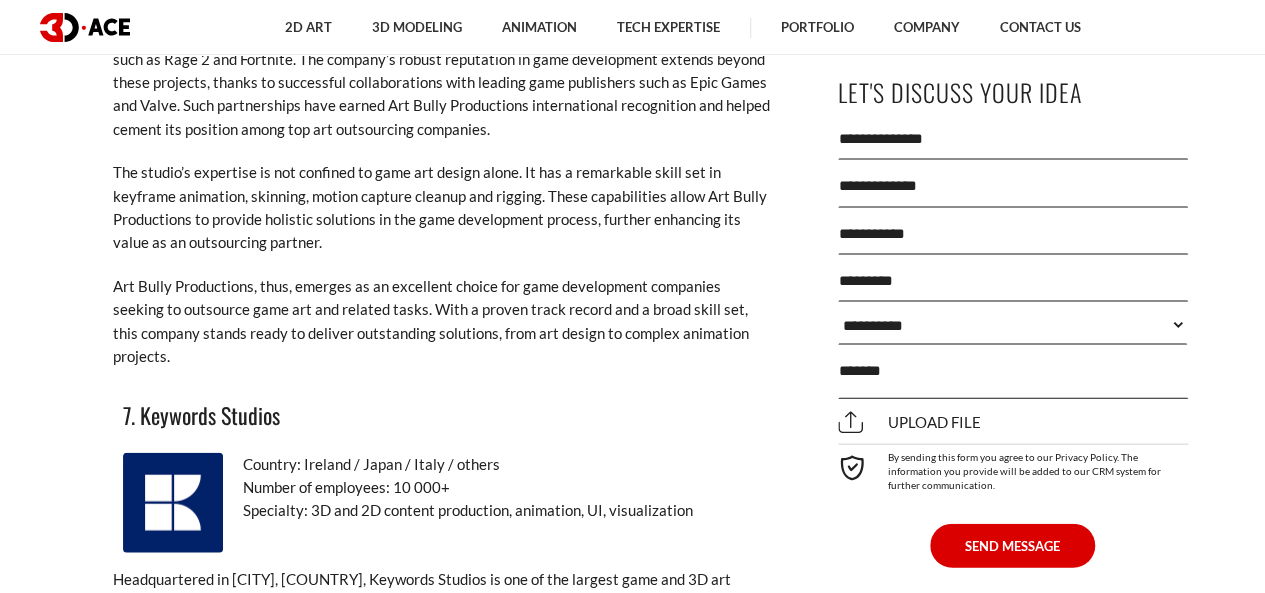 click on "7. Keywords Studios" at bounding box center (443, 415) 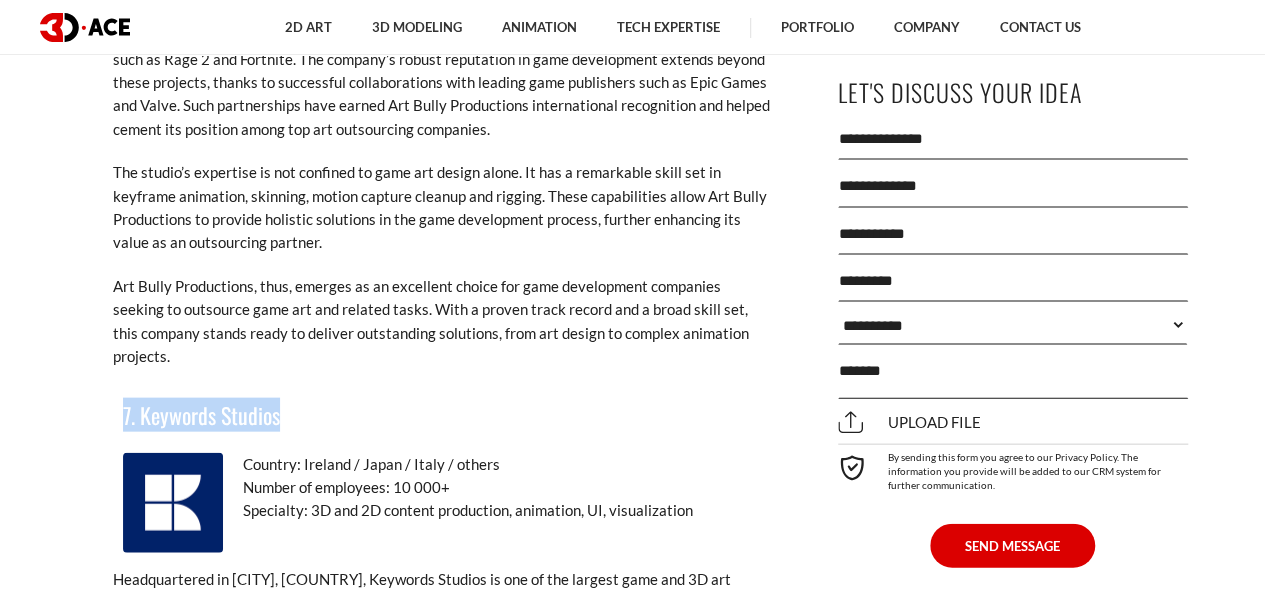 copy on "7. Keywords Studios" 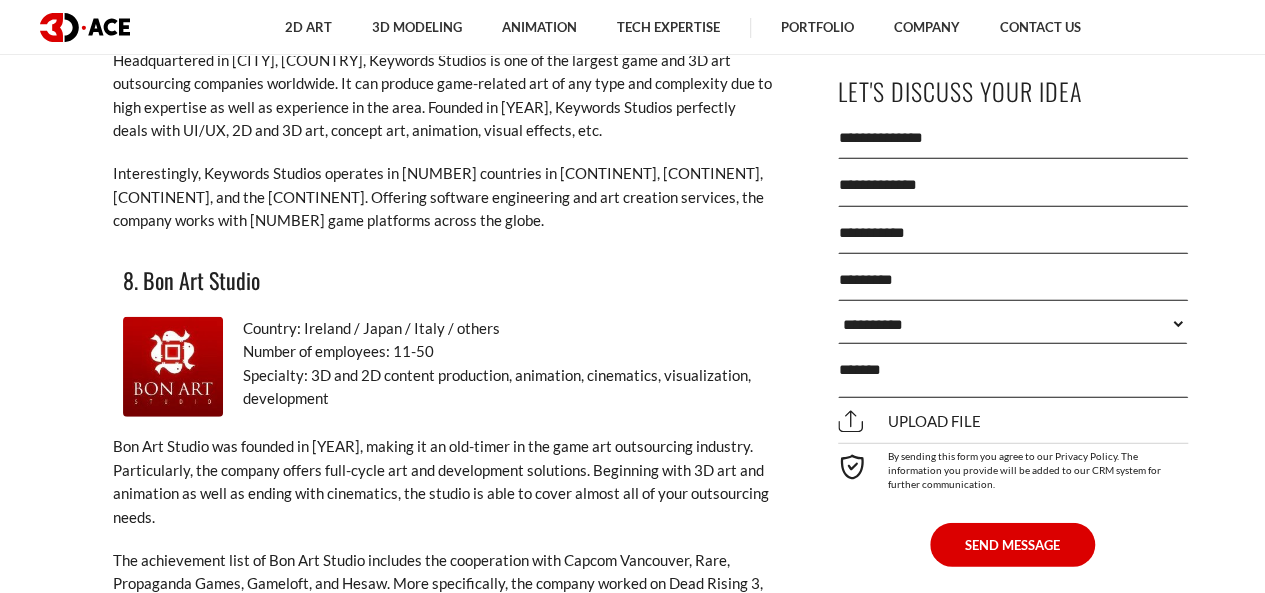 scroll, scrollTop: 6500, scrollLeft: 0, axis: vertical 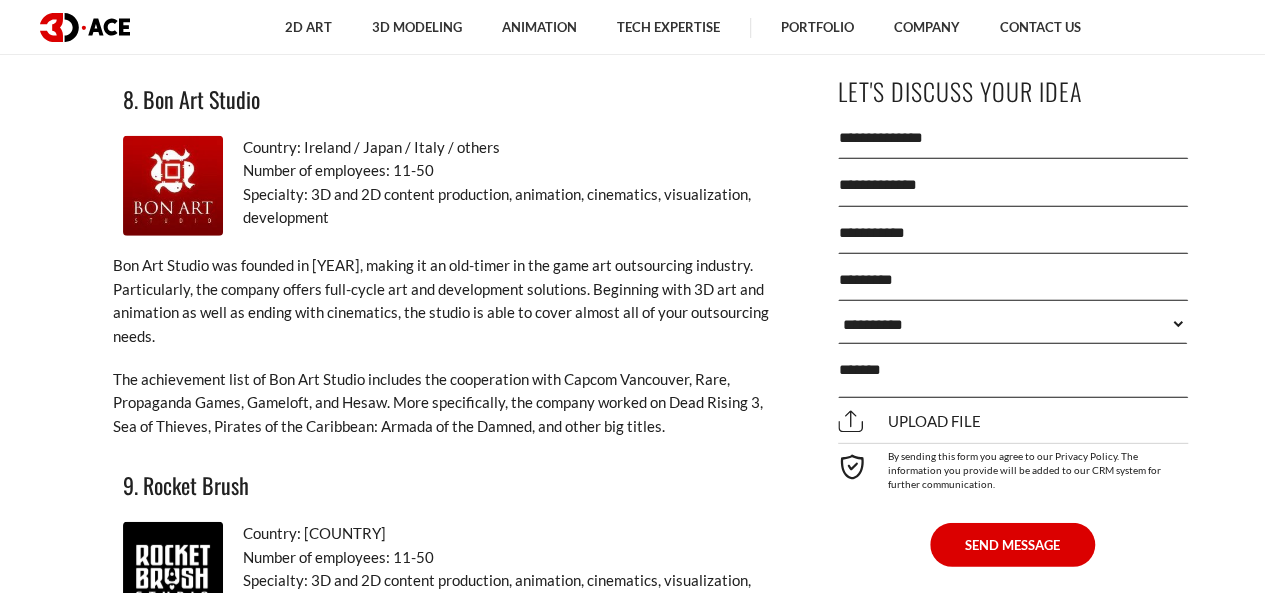 click on "8. Bon Art Studio" at bounding box center (443, 99) 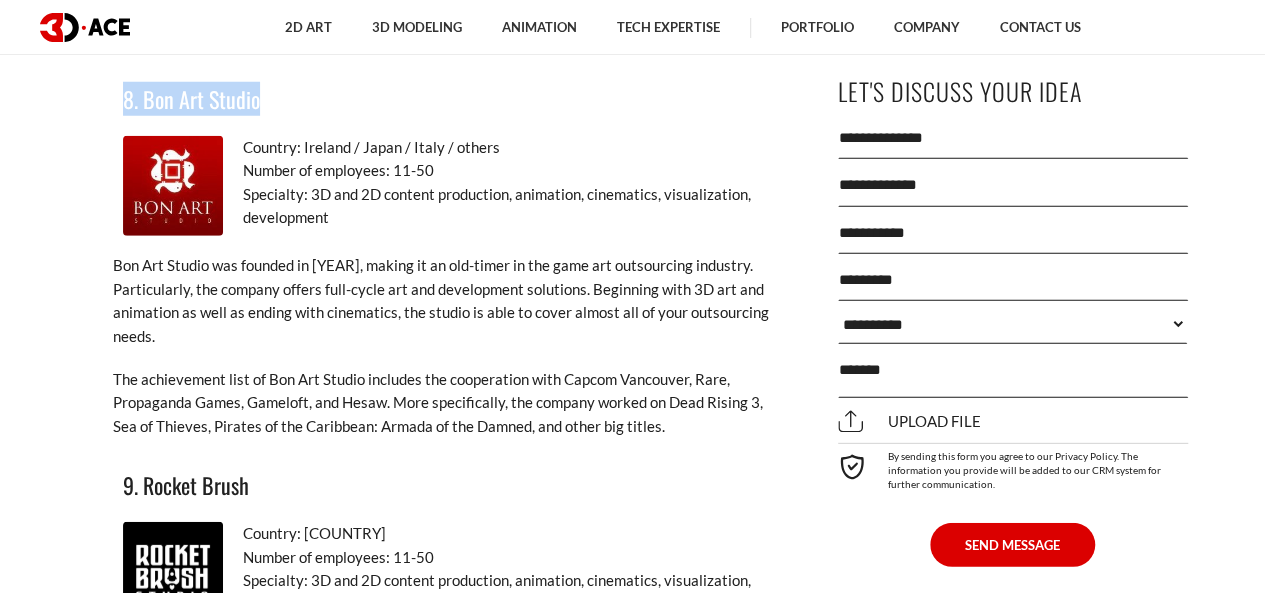 click on "8. Bon Art Studio" at bounding box center [443, 99] 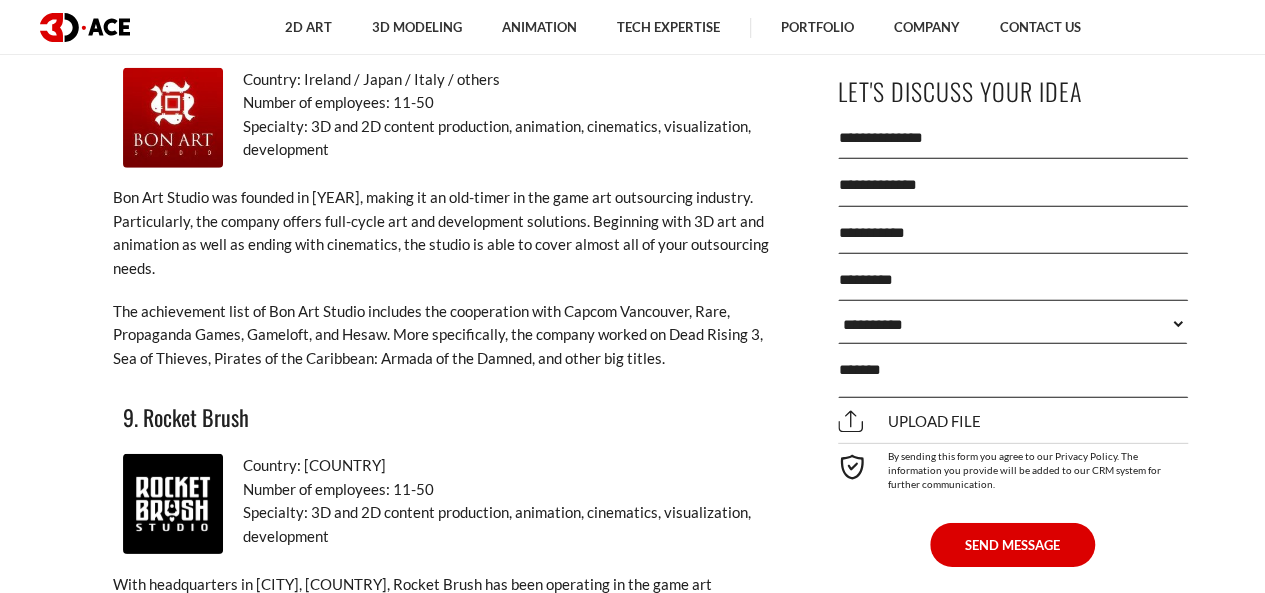 scroll, scrollTop: 6800, scrollLeft: 0, axis: vertical 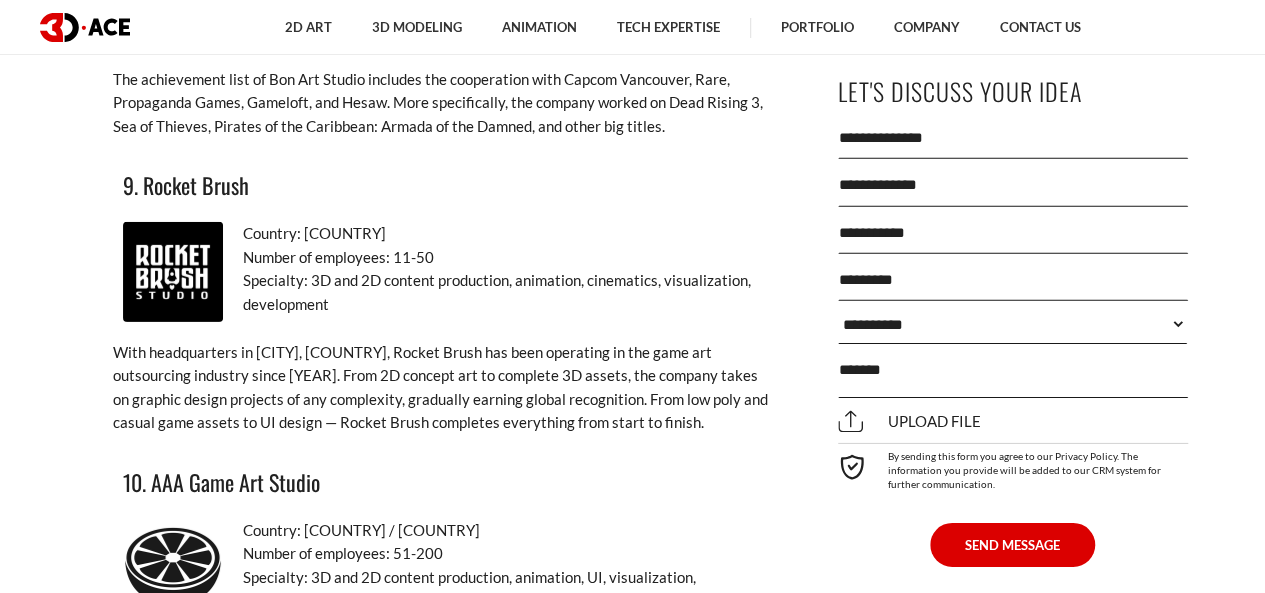 click on "9. Rocket Brush" at bounding box center [443, 185] 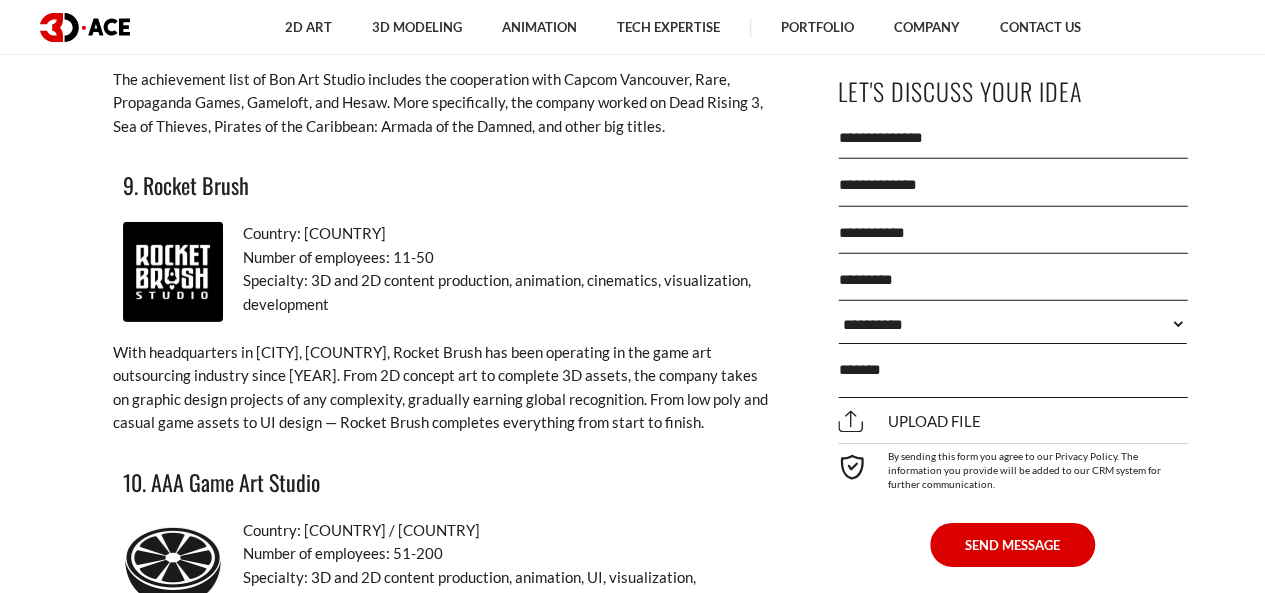 click on "9. Rocket Brush" at bounding box center [443, 185] 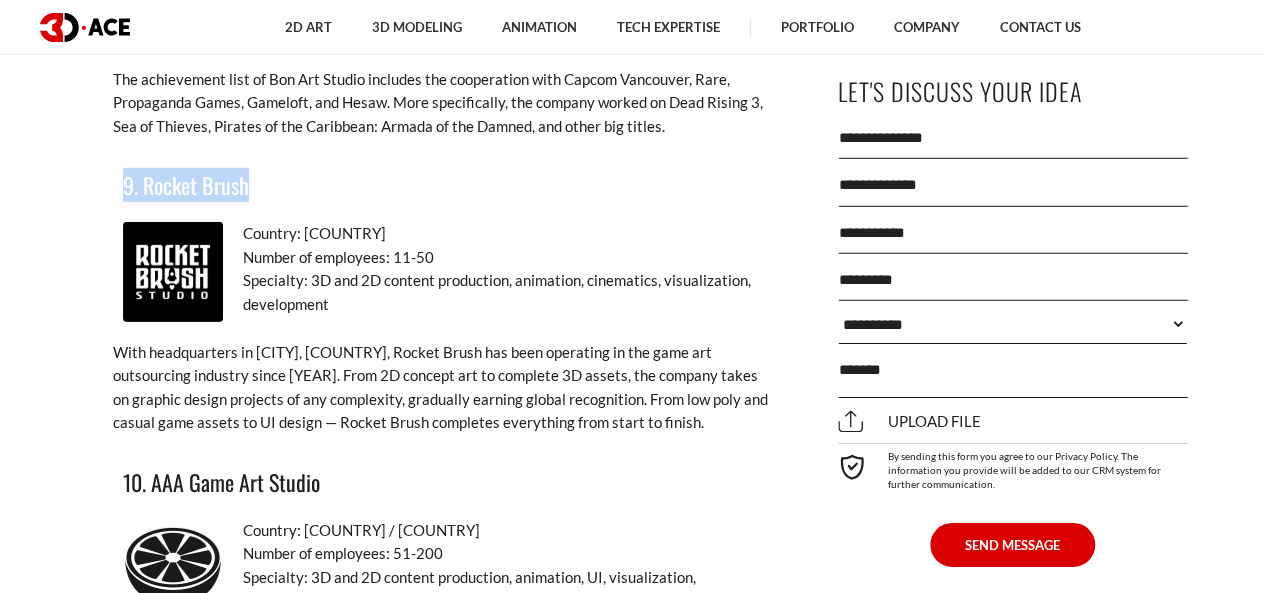 click on "9. Rocket Brush" at bounding box center [443, 185] 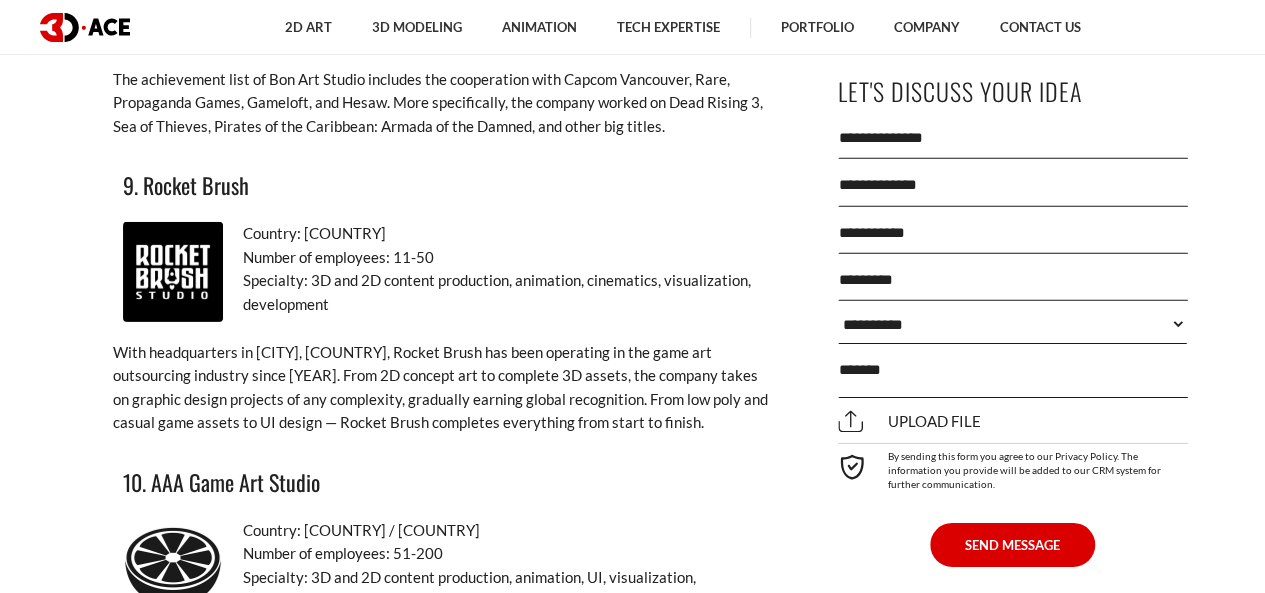 click on "10. AAA Game Art Studio" at bounding box center [443, 482] 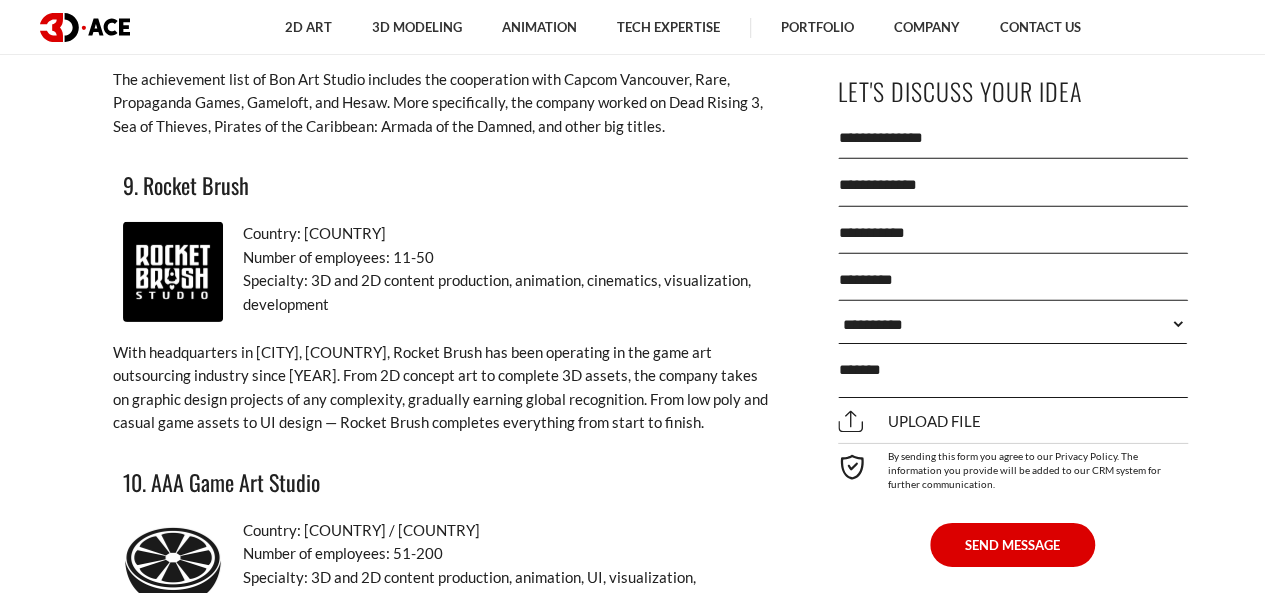click on "10. AAA Game Art Studio" at bounding box center [443, 482] 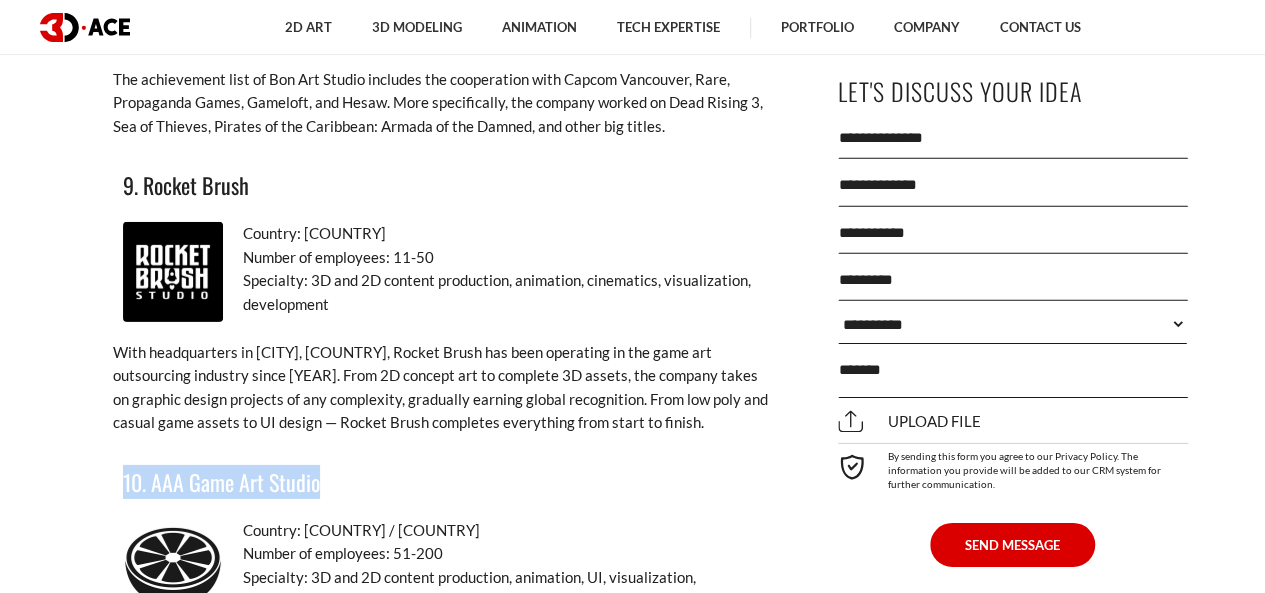 click on "10. AAA Game Art Studio" at bounding box center (443, 482) 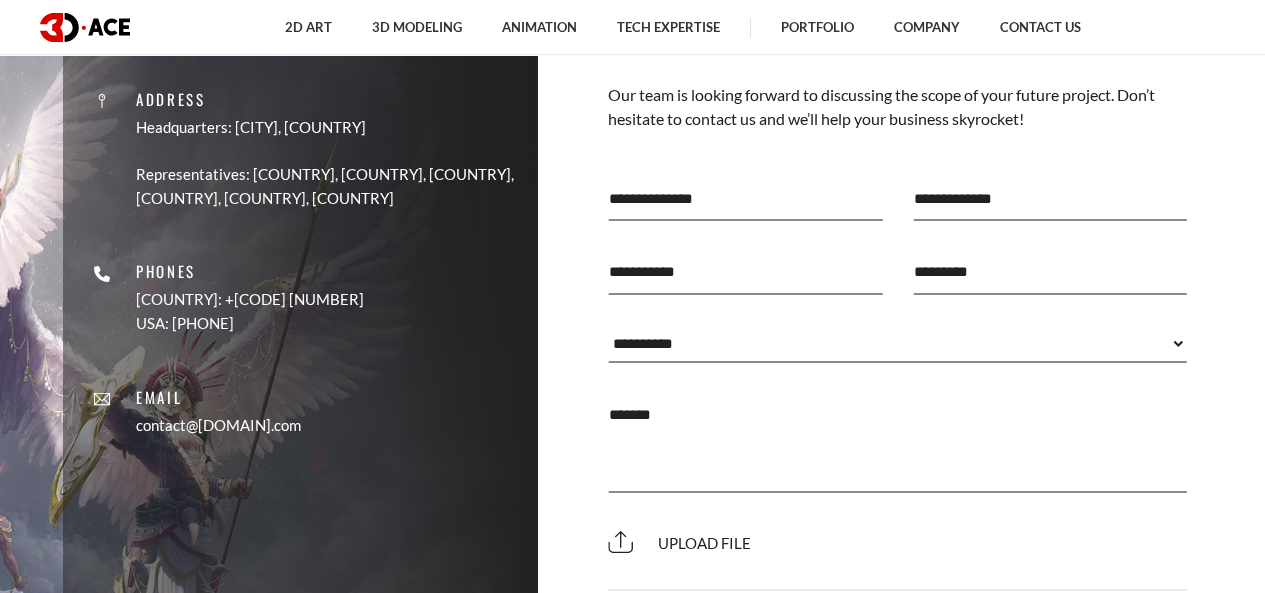 scroll, scrollTop: 9000, scrollLeft: 0, axis: vertical 